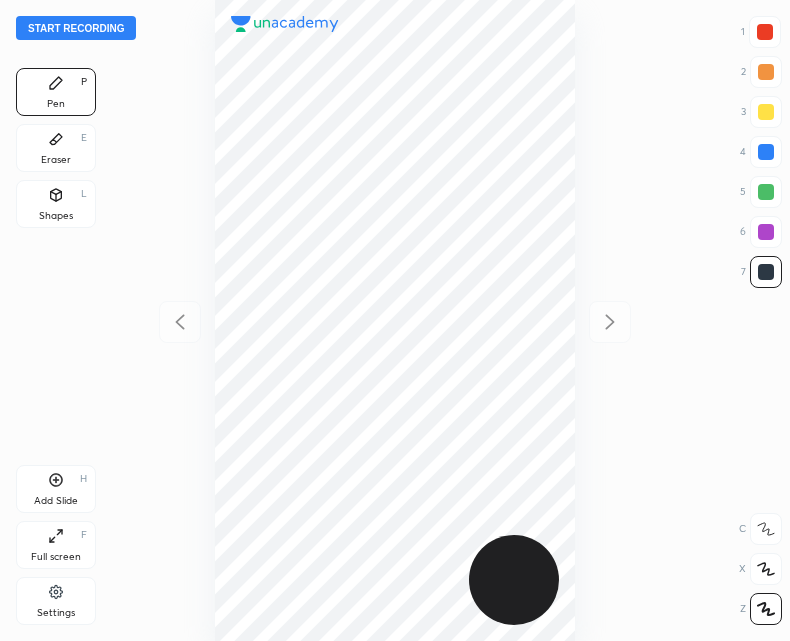 scroll, scrollTop: 0, scrollLeft: 0, axis: both 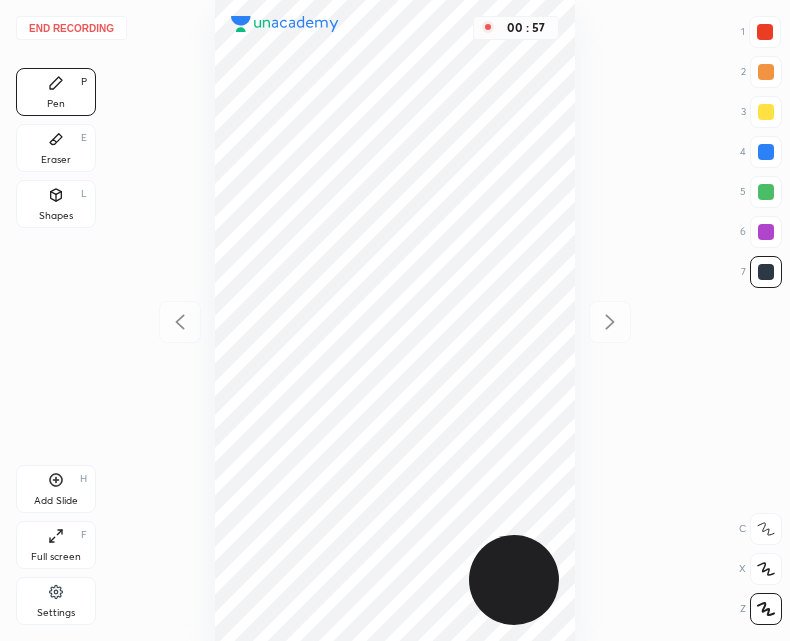 click on "Shapes L" at bounding box center [56, 204] 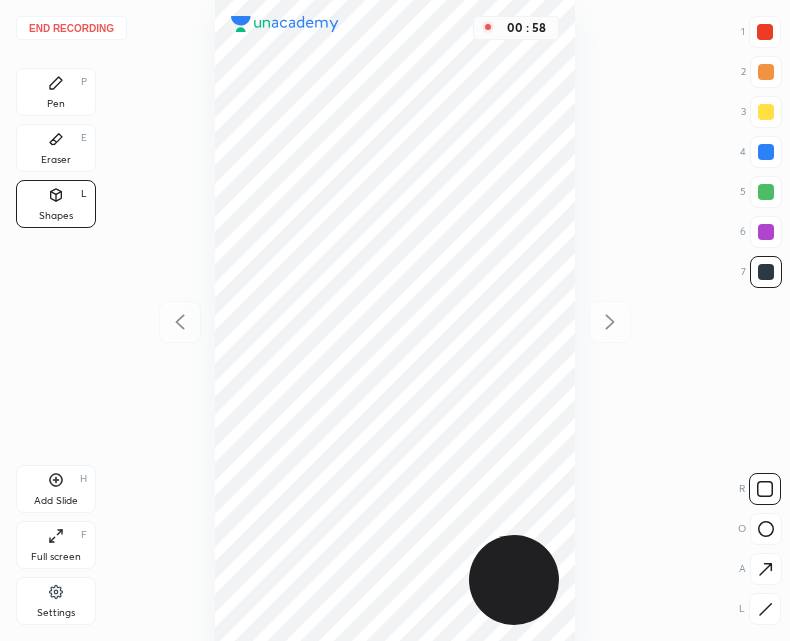 click at bounding box center (765, 32) 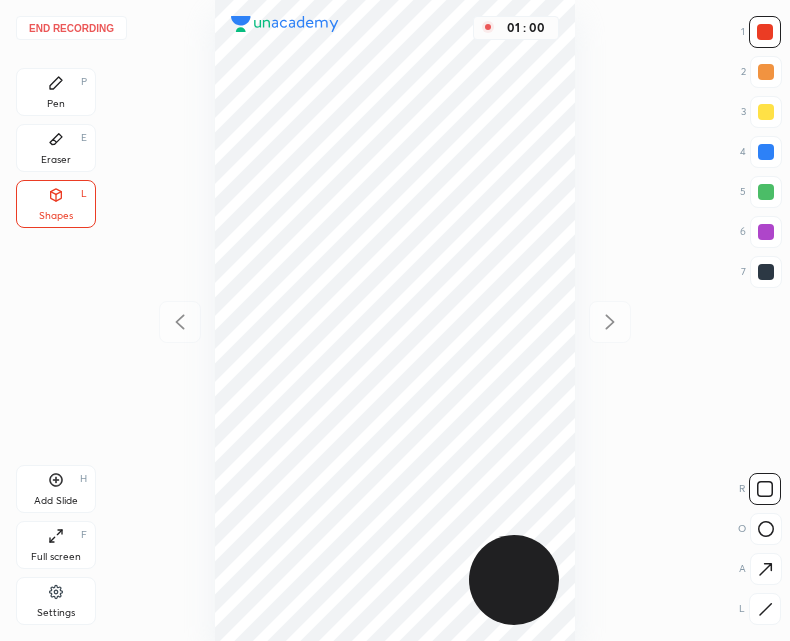click on "Pen P" at bounding box center (56, 92) 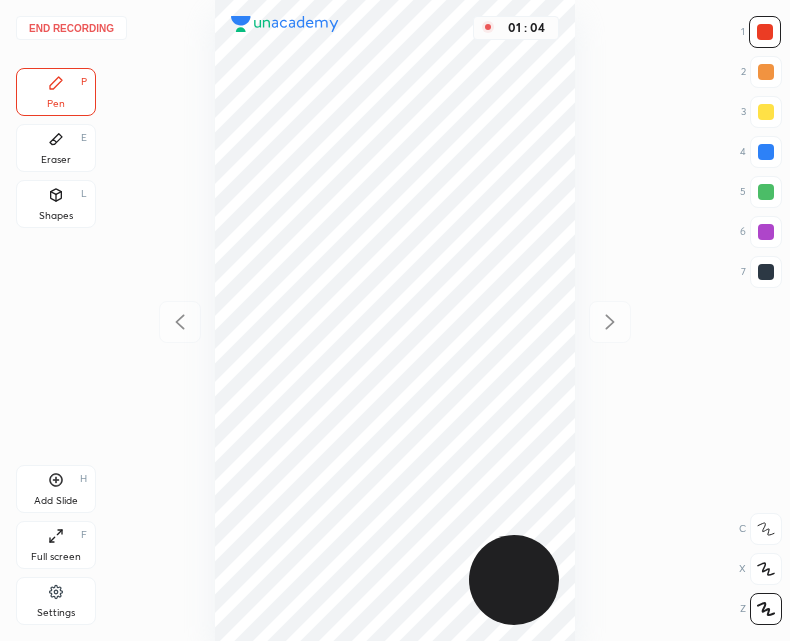 click on "01 : 04" at bounding box center [395, 320] 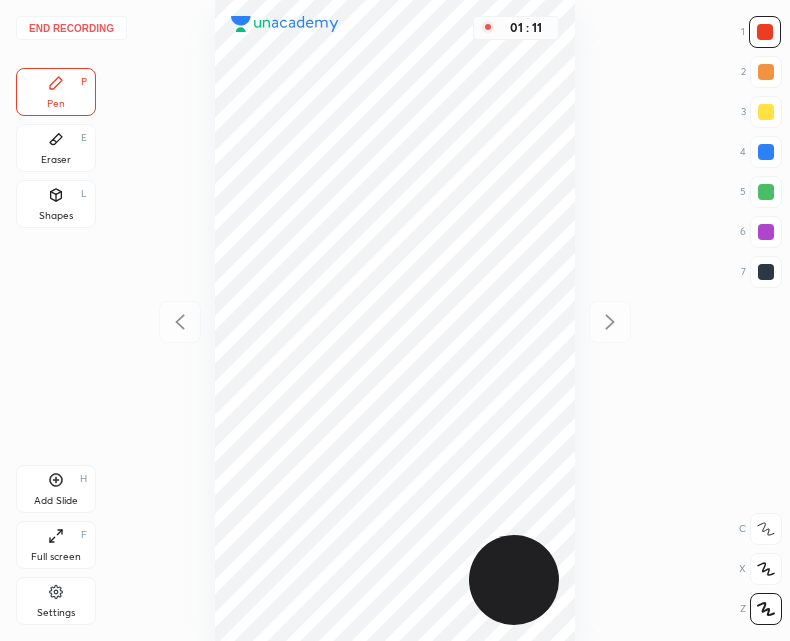 click on "Eraser E" at bounding box center [56, 148] 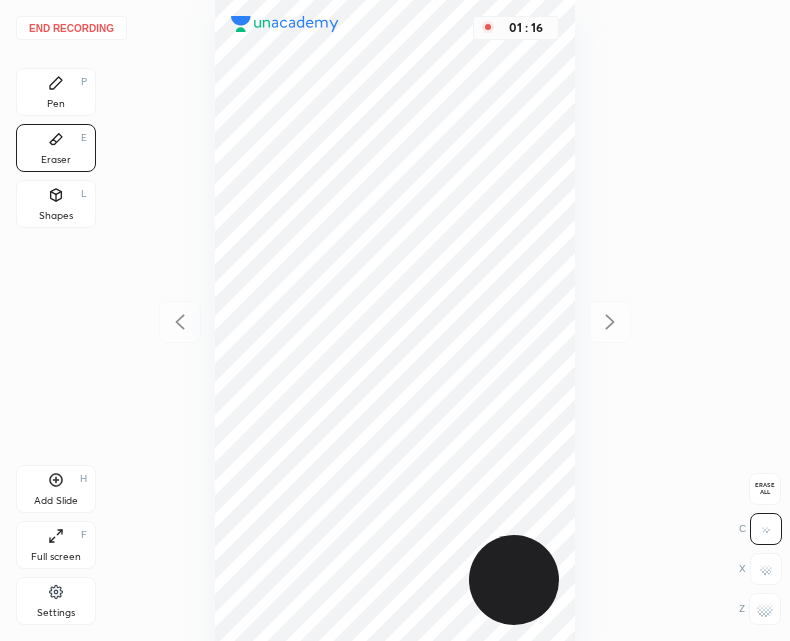 click on "Pen P" at bounding box center (56, 92) 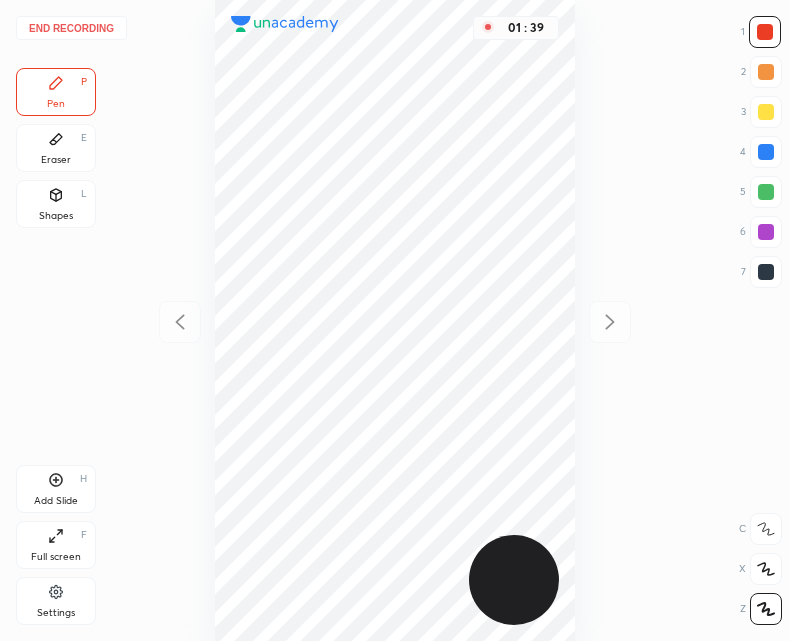 click at bounding box center (766, 272) 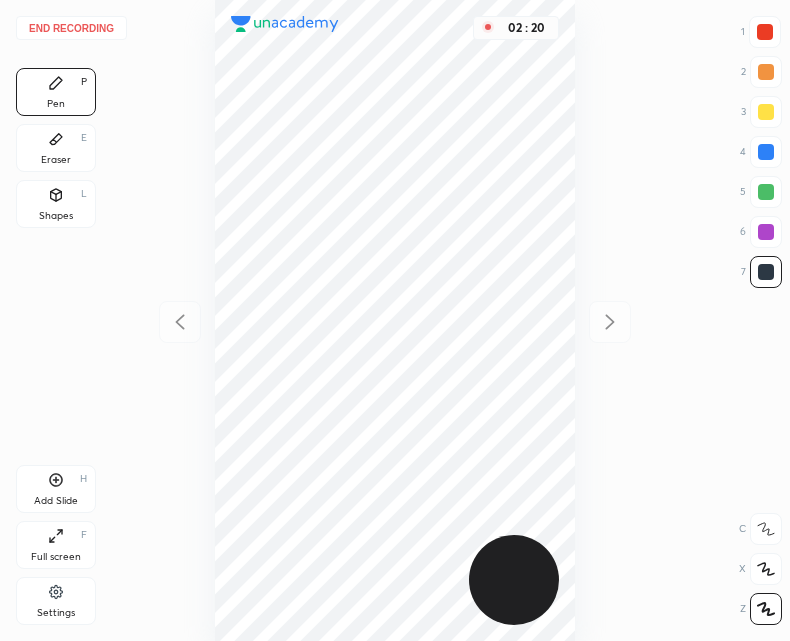 click at bounding box center (766, 272) 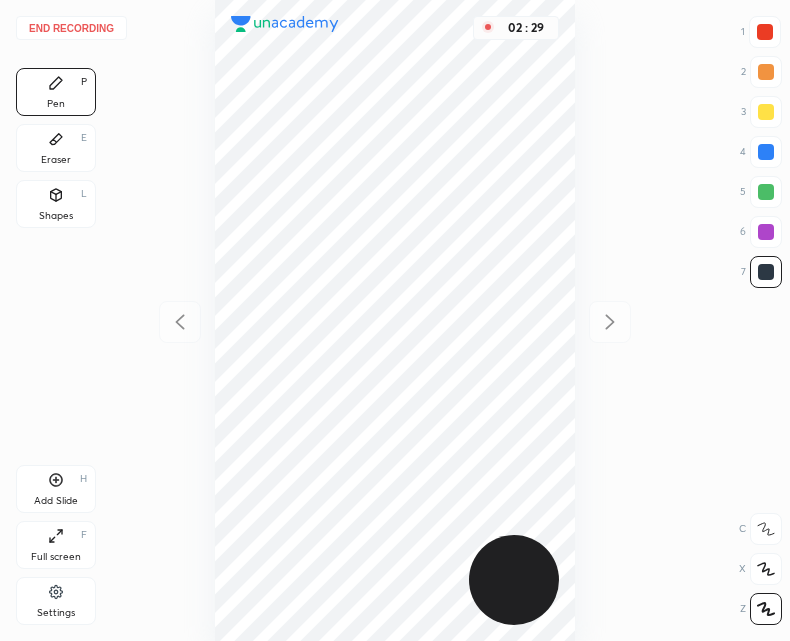 click 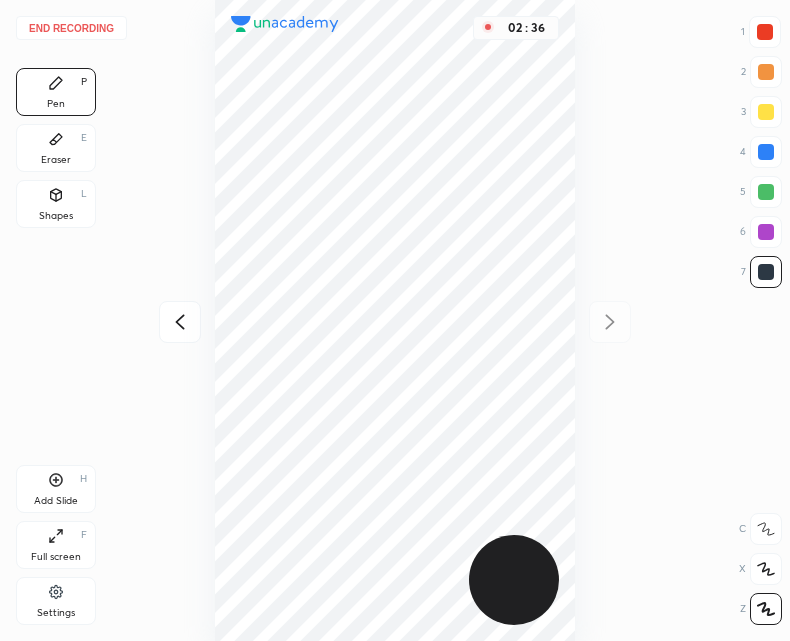 click 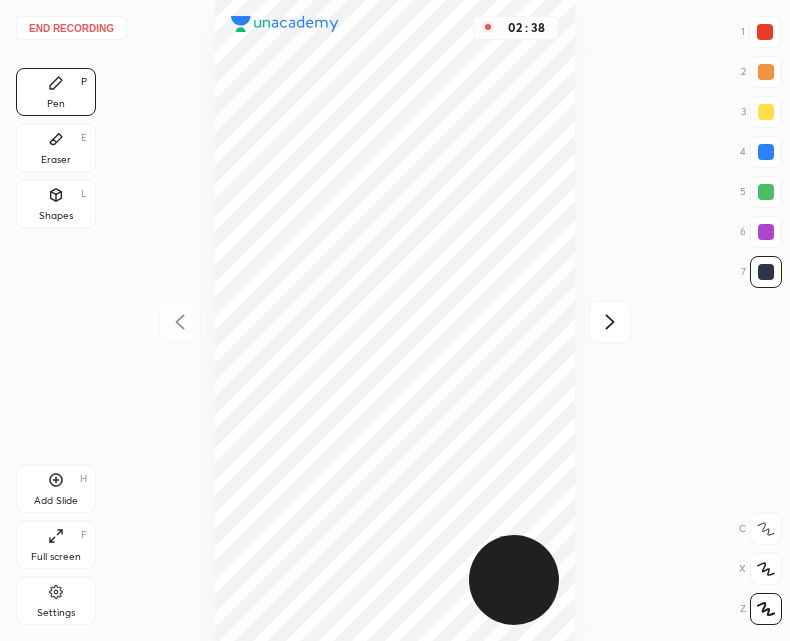 click 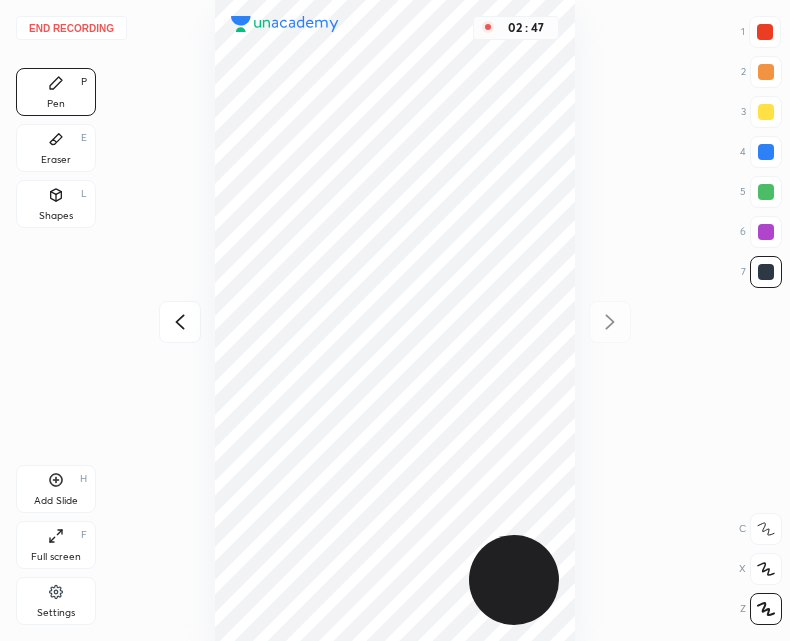 click 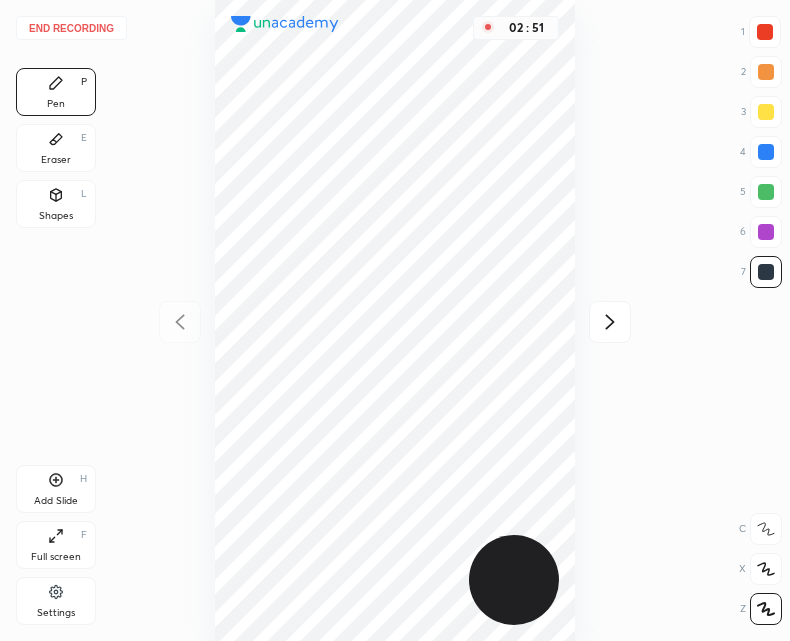 click 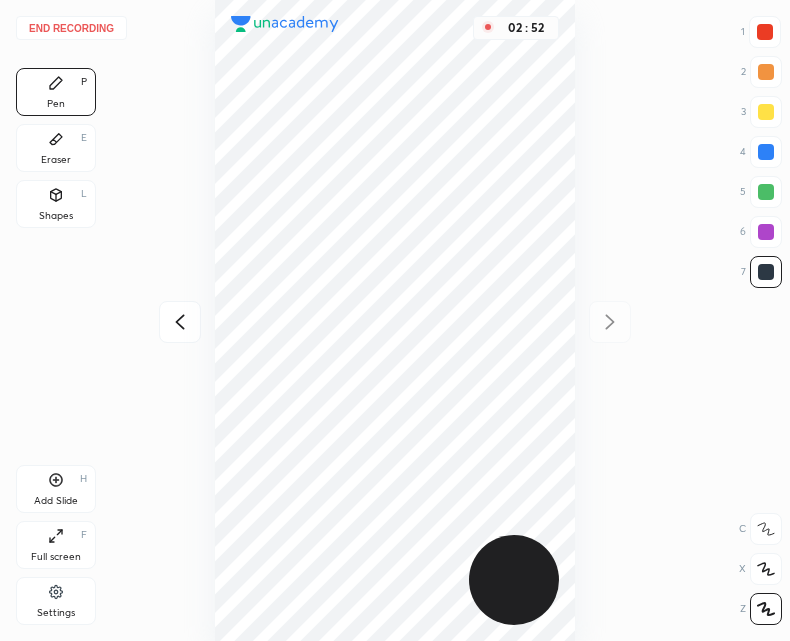 click 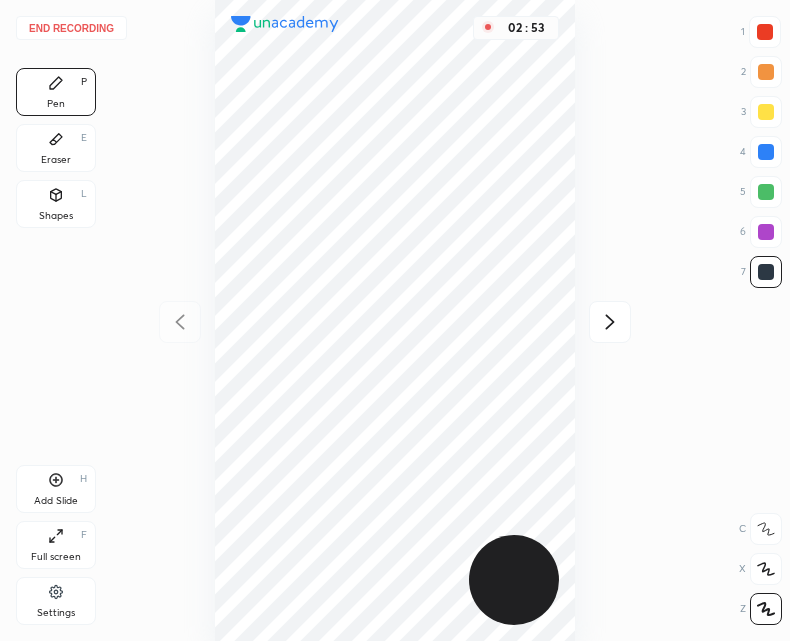 click 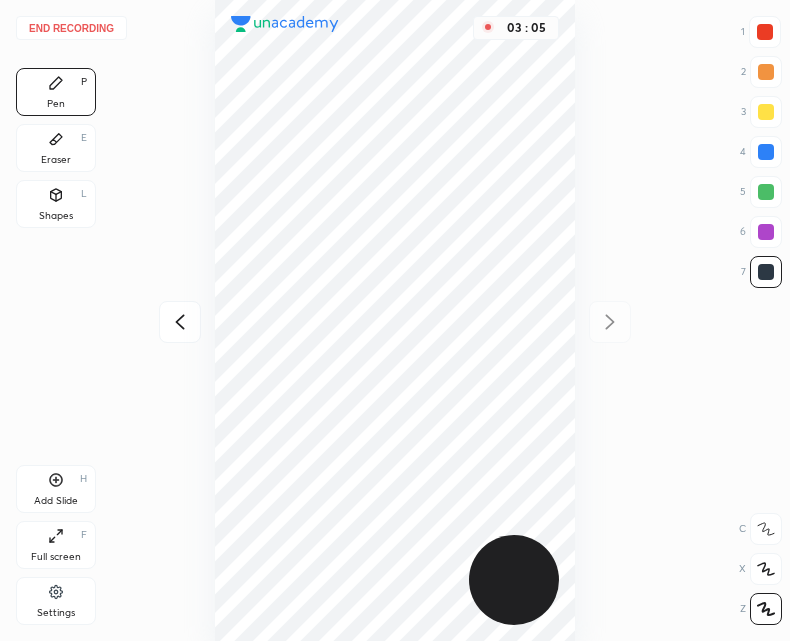 click at bounding box center (180, 322) 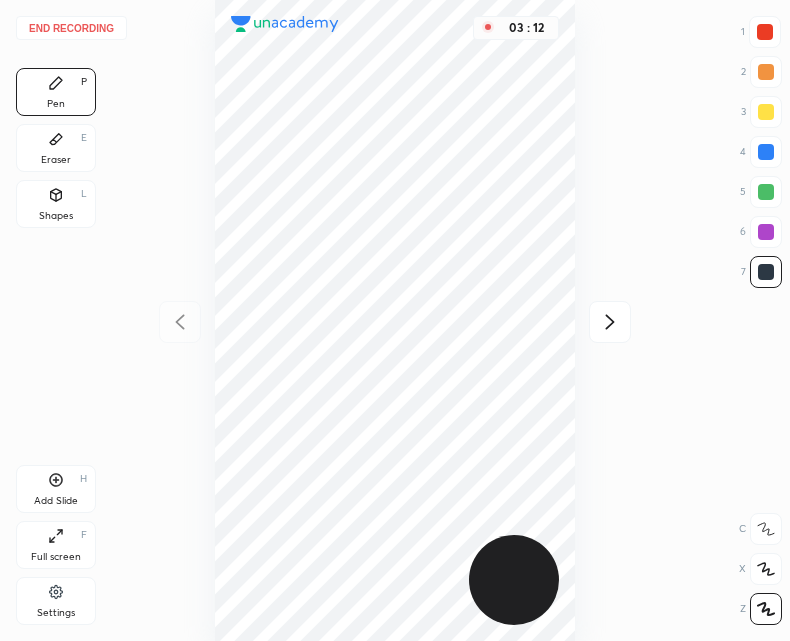 click 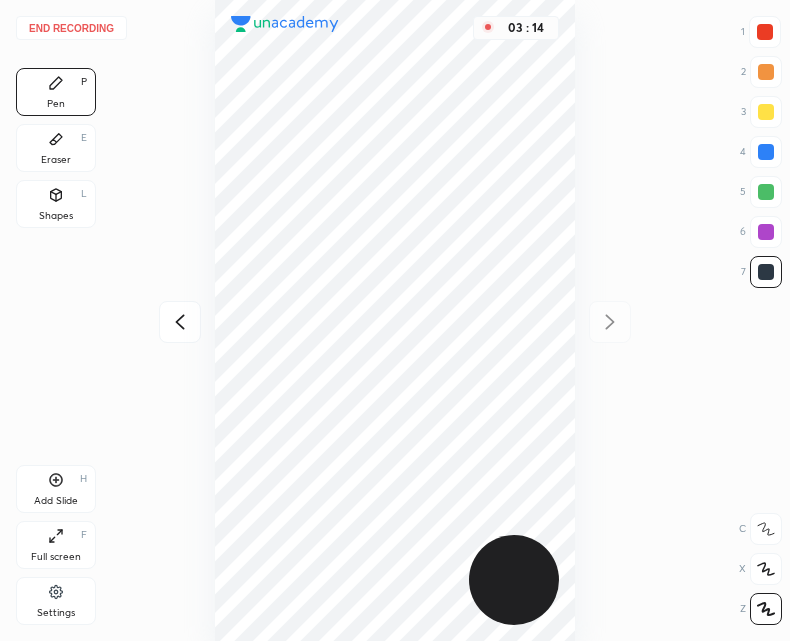 click 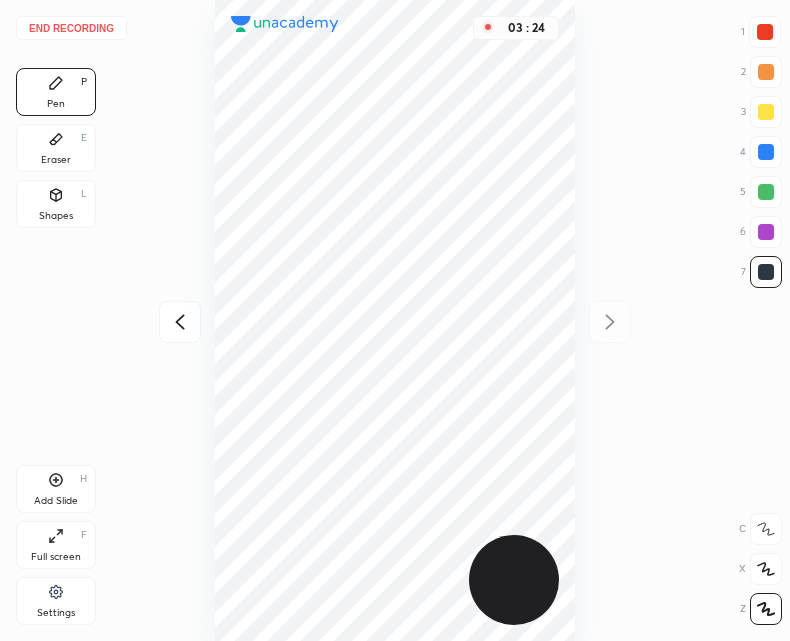 click 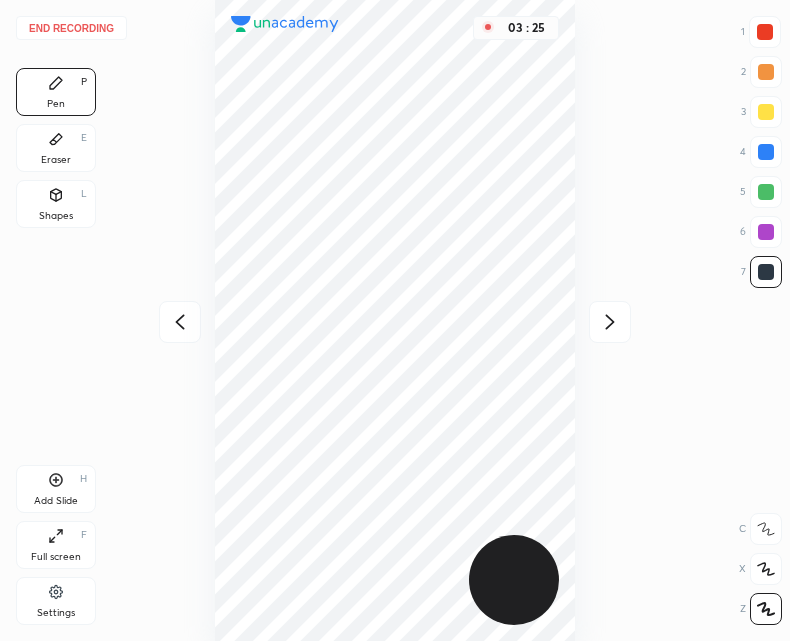 click 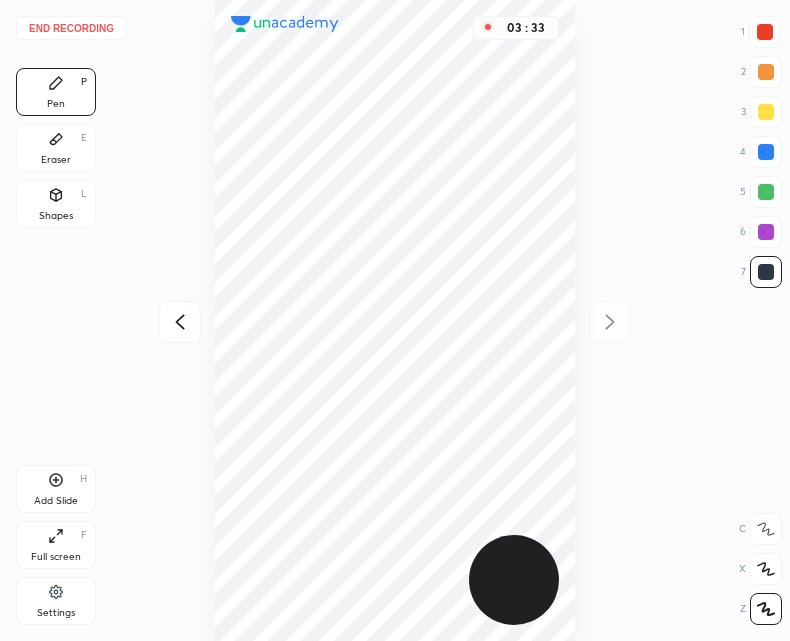 click 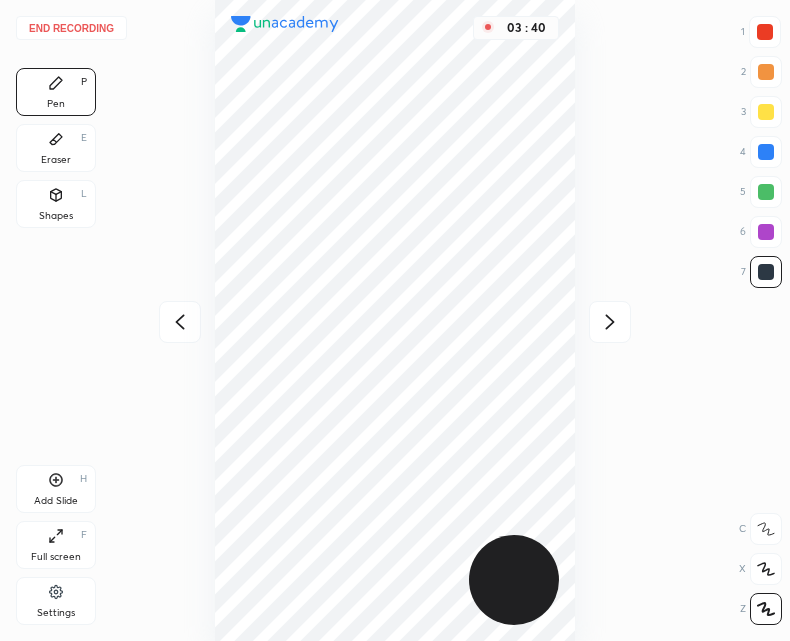 click 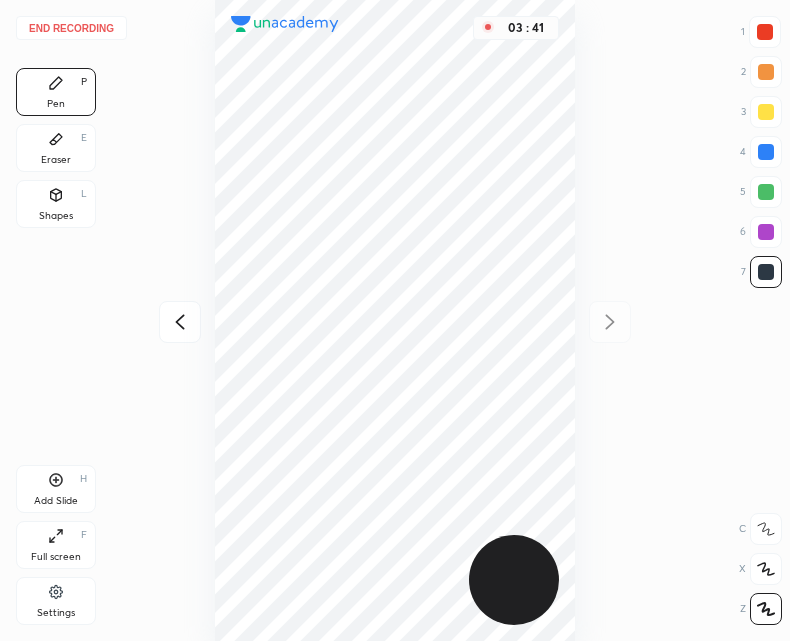 click 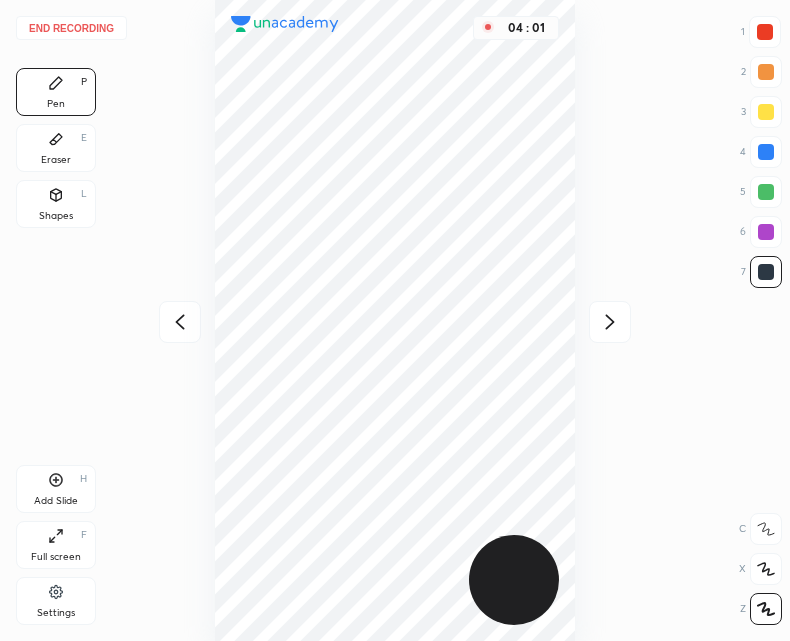 click on "Add Slide H" at bounding box center [56, 489] 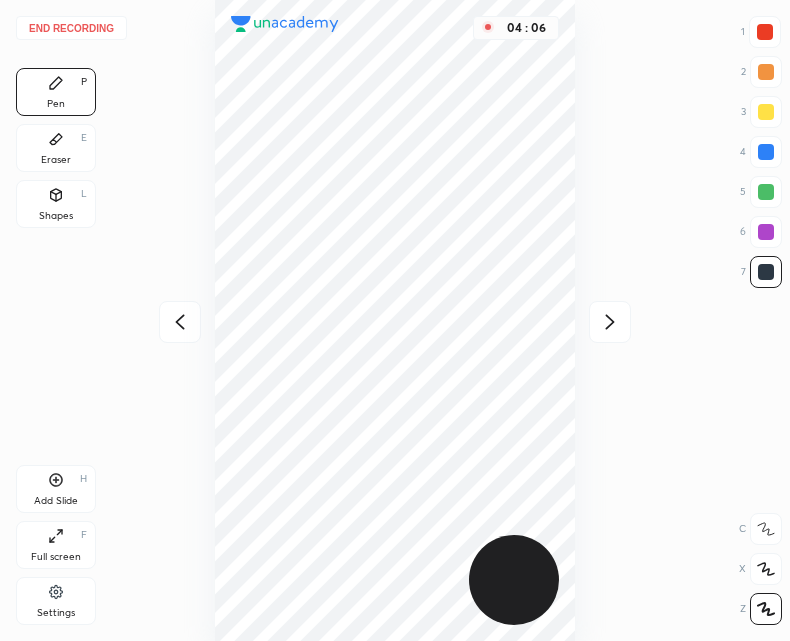 click 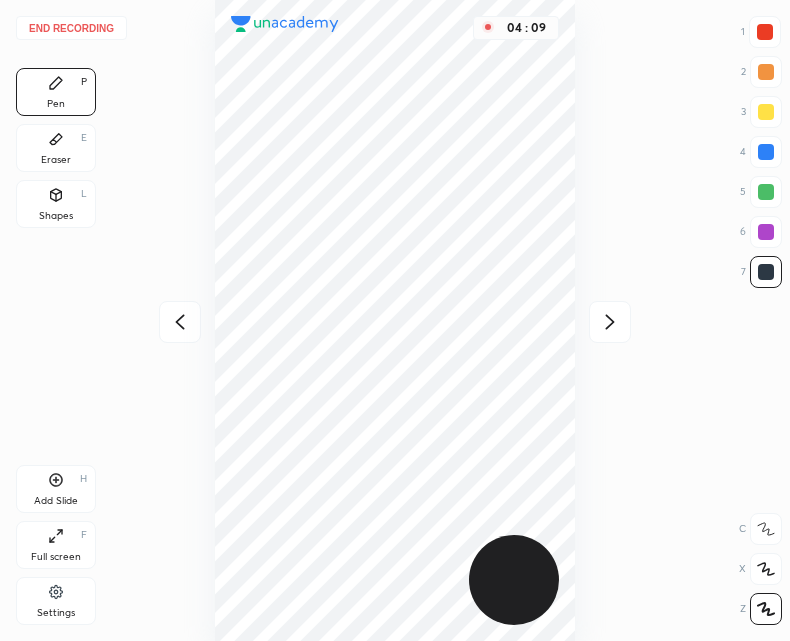 click 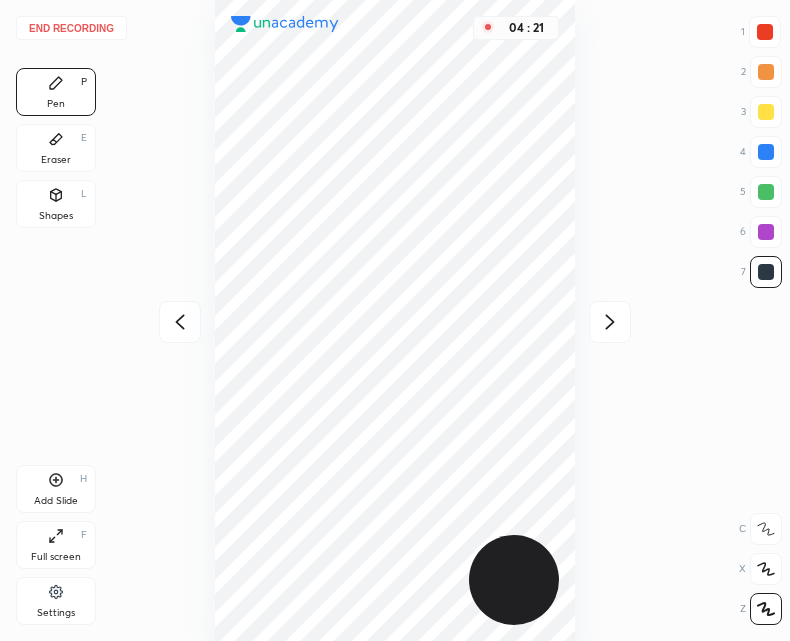 click 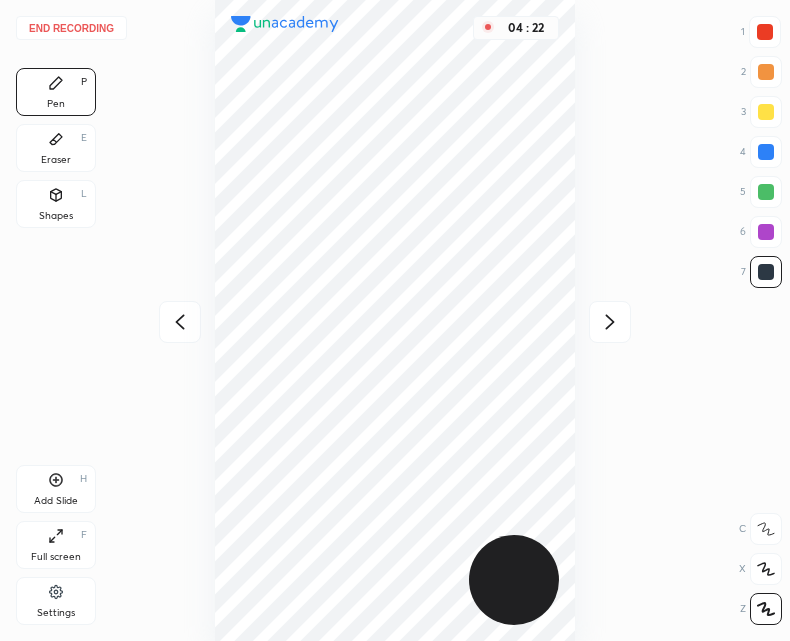click on "Add Slide H" at bounding box center (56, 489) 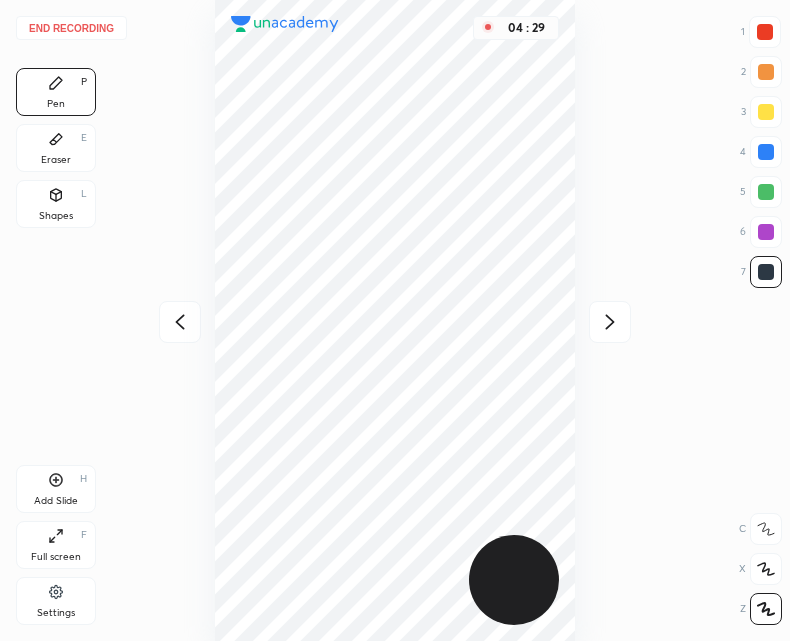 click at bounding box center (180, 322) 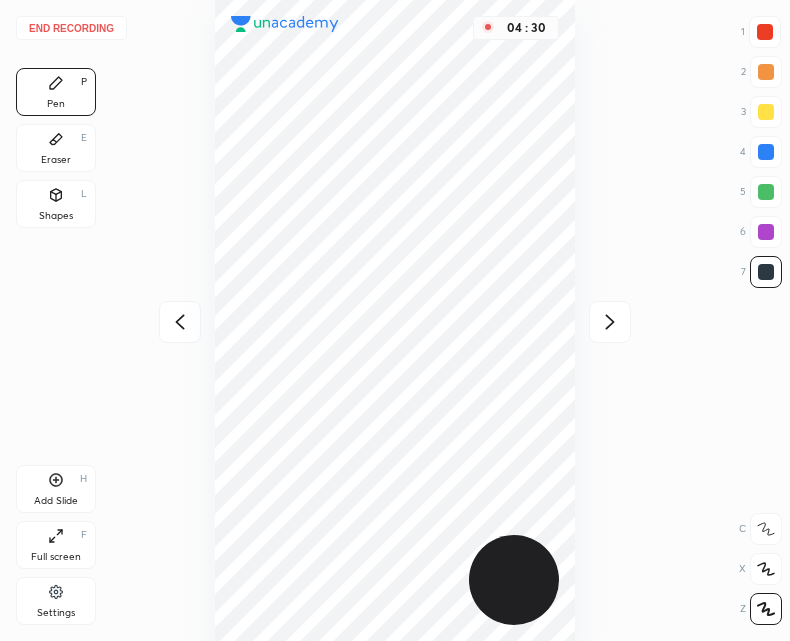 click 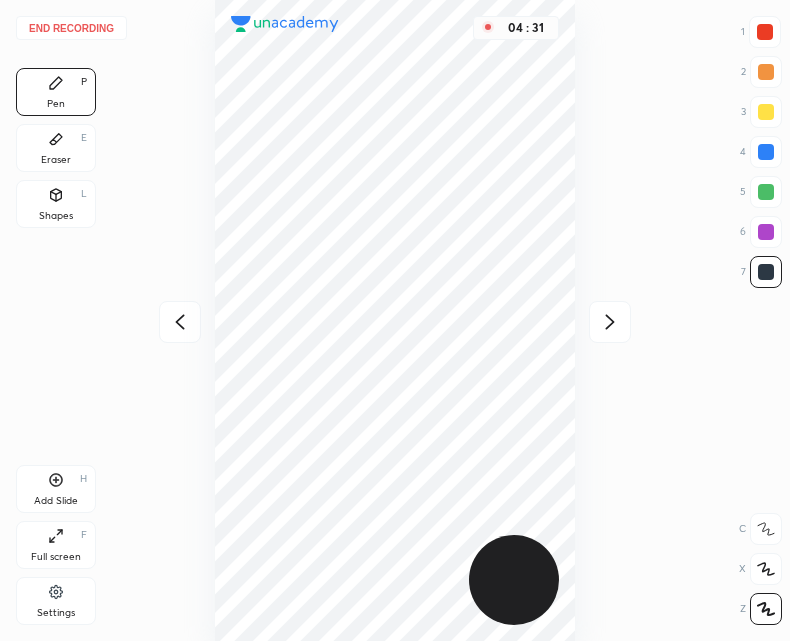 click 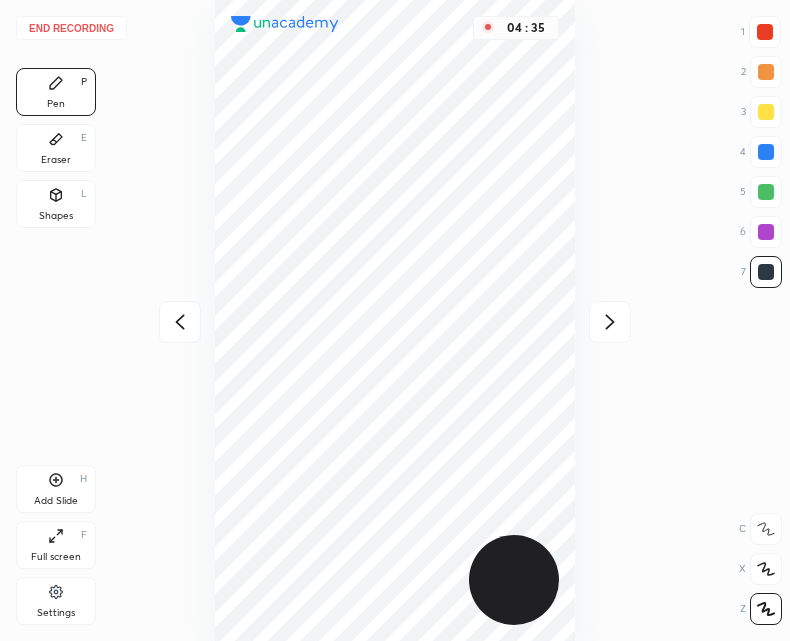 click 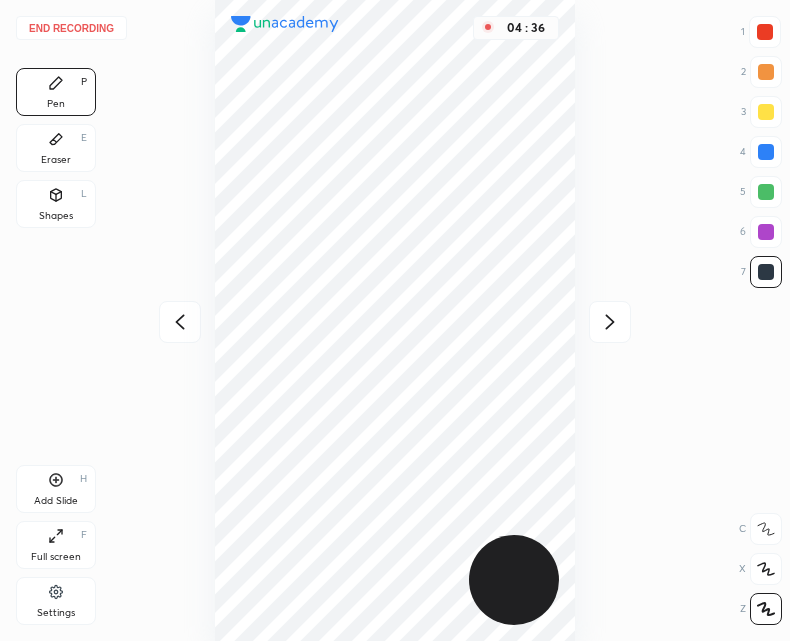 click 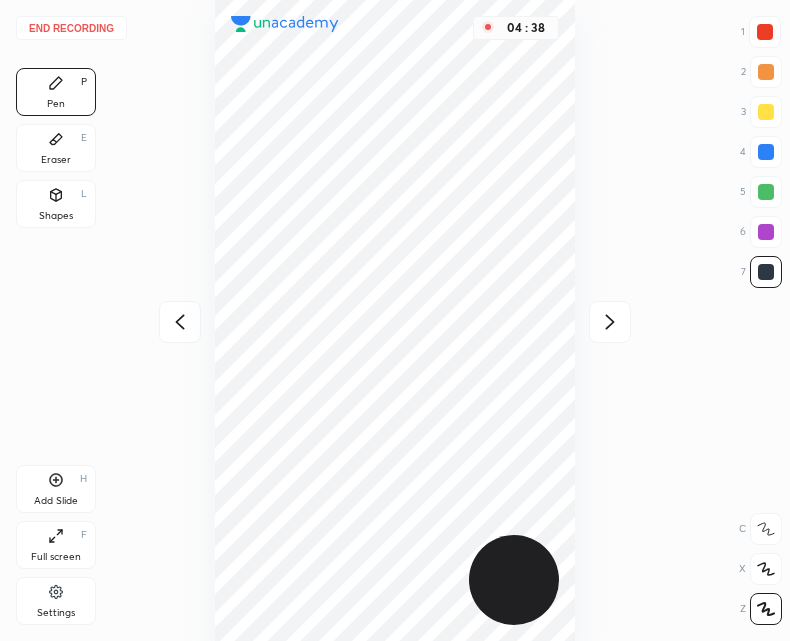 click 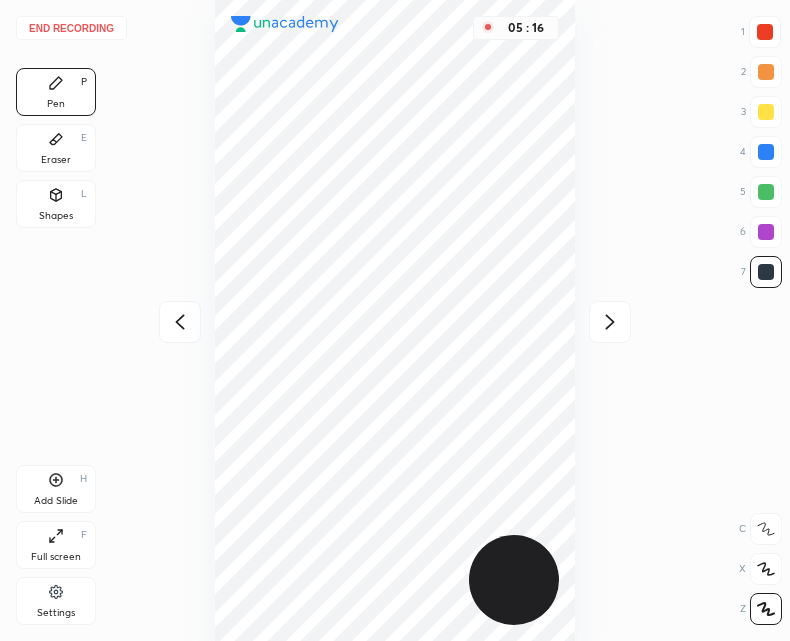 click on "Eraser" at bounding box center [56, 160] 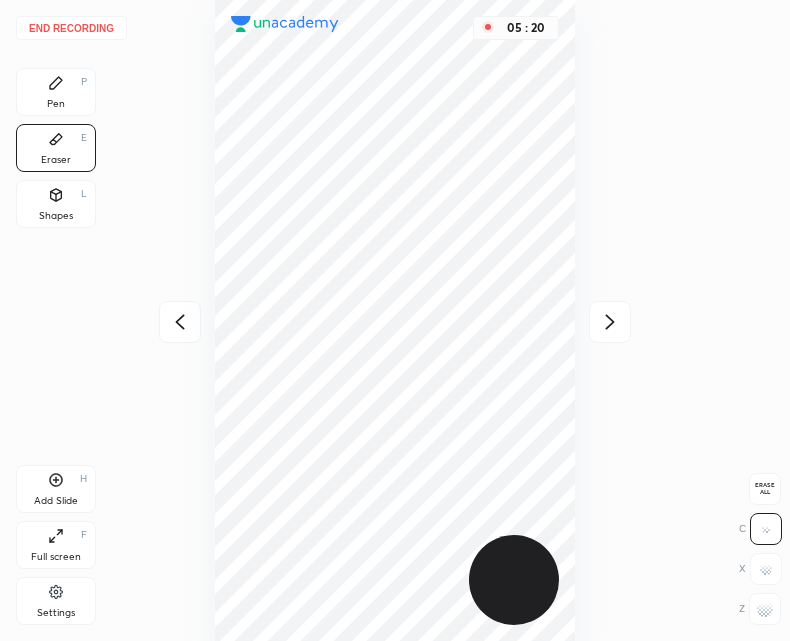 click on "Pen P" at bounding box center [56, 92] 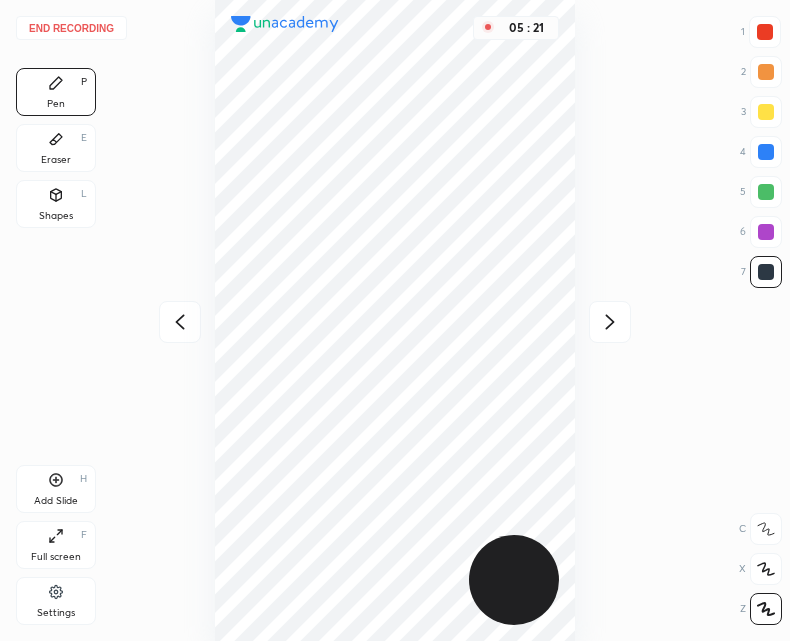click on "Add Slide H" at bounding box center [56, 489] 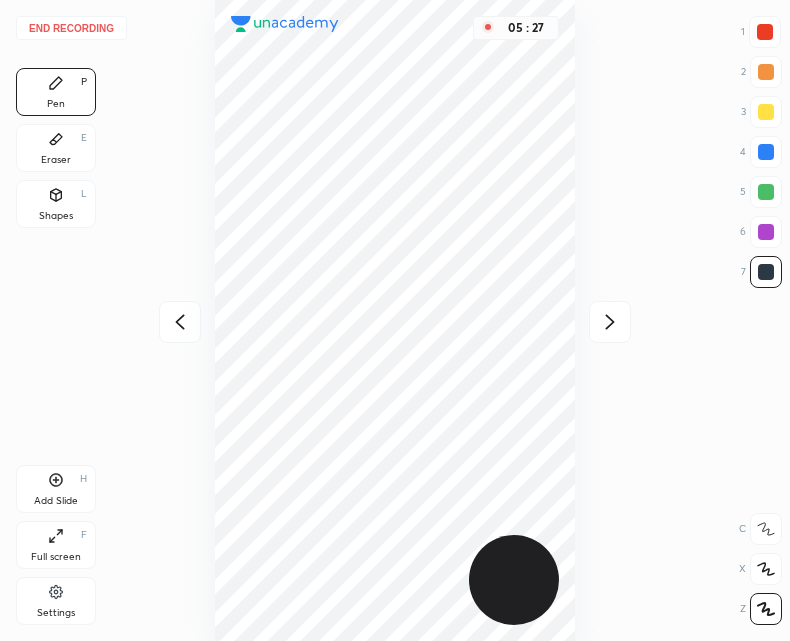 click 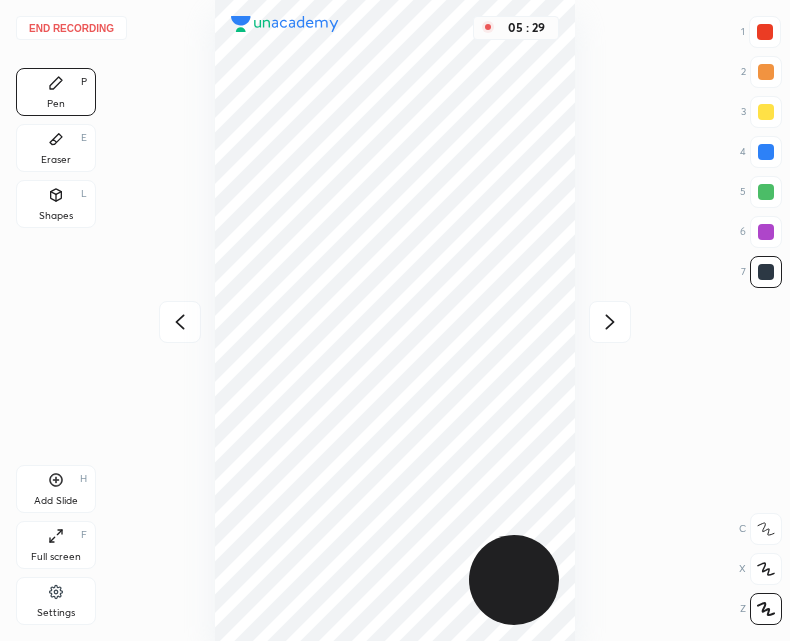 click 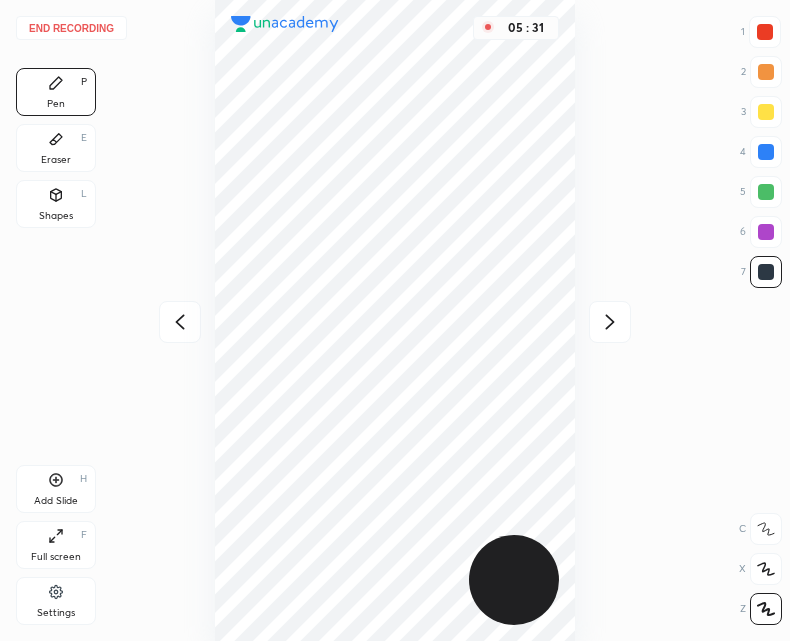 click 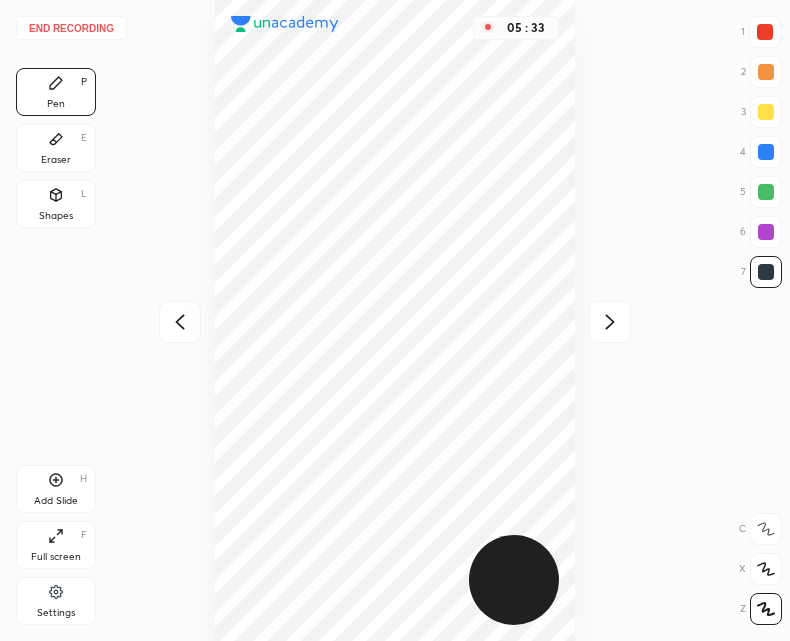 click 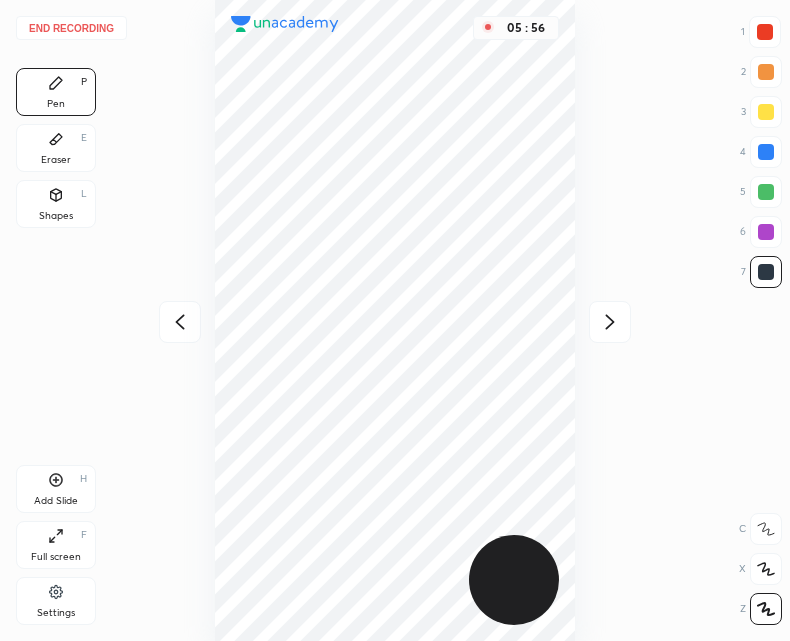 click 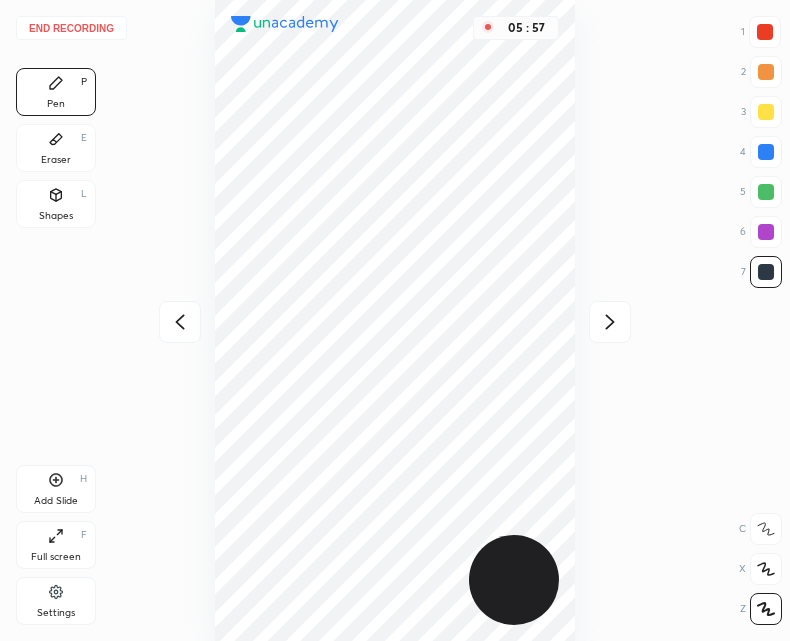 click 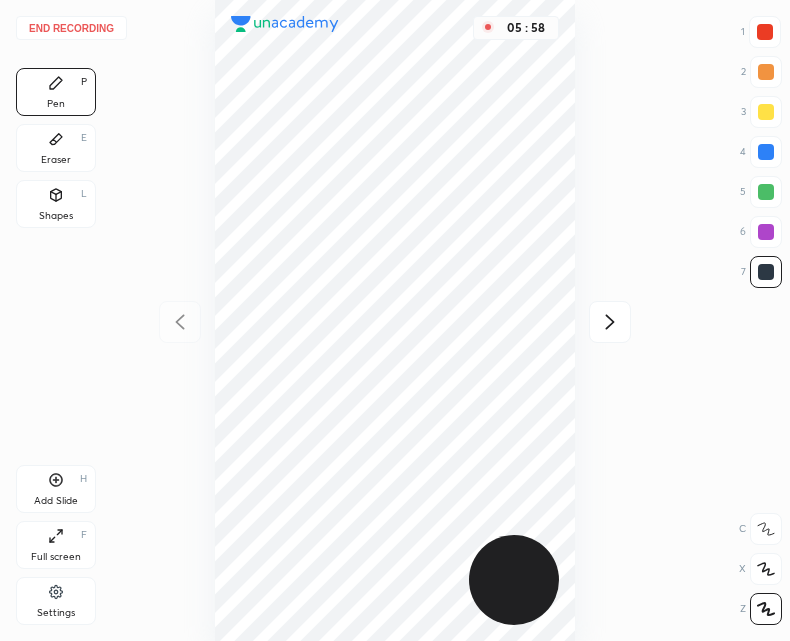 click 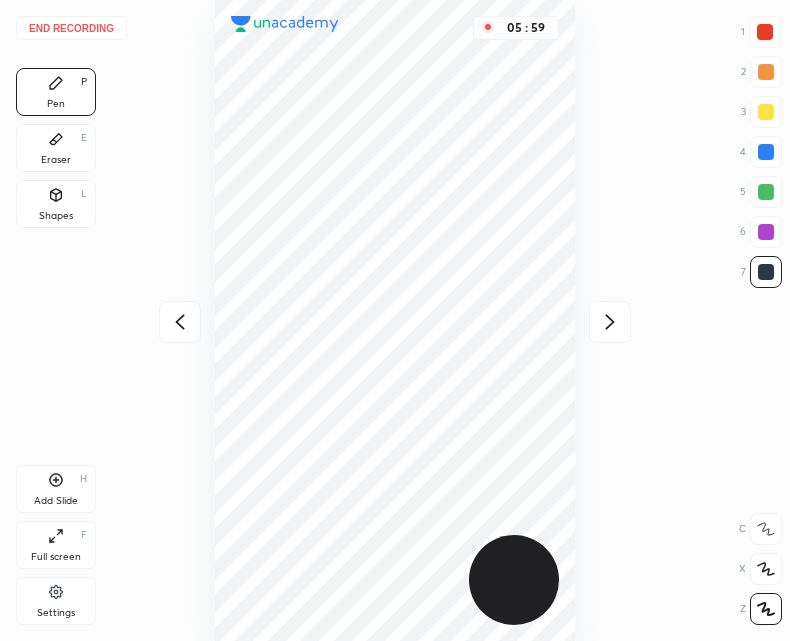 click 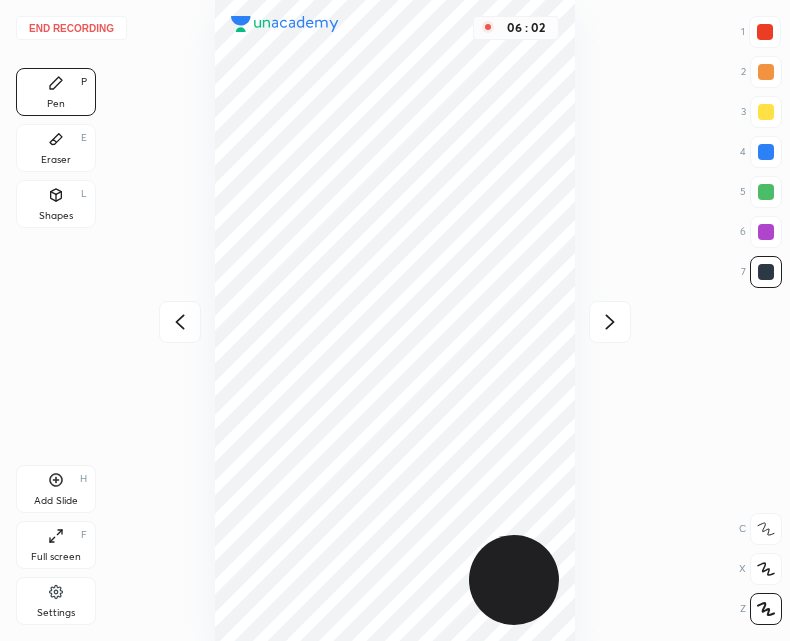 click on "End recording" at bounding box center (71, 28) 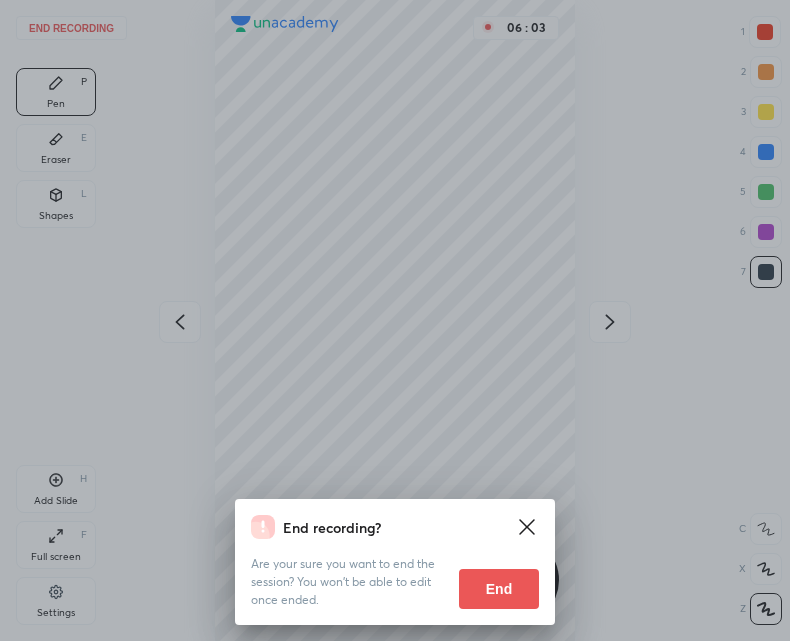 click on "End" at bounding box center (499, 589) 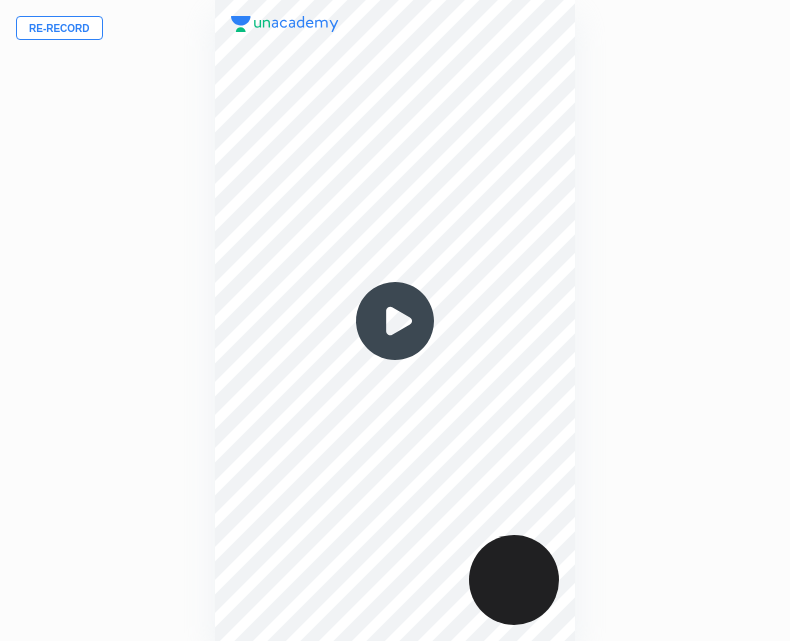 click at bounding box center [395, 321] 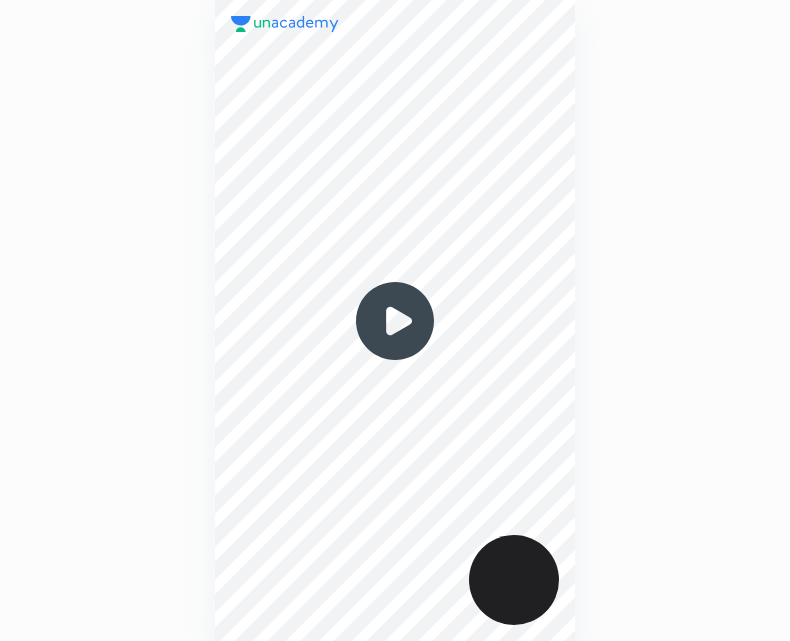 scroll, scrollTop: 0, scrollLeft: 0, axis: both 